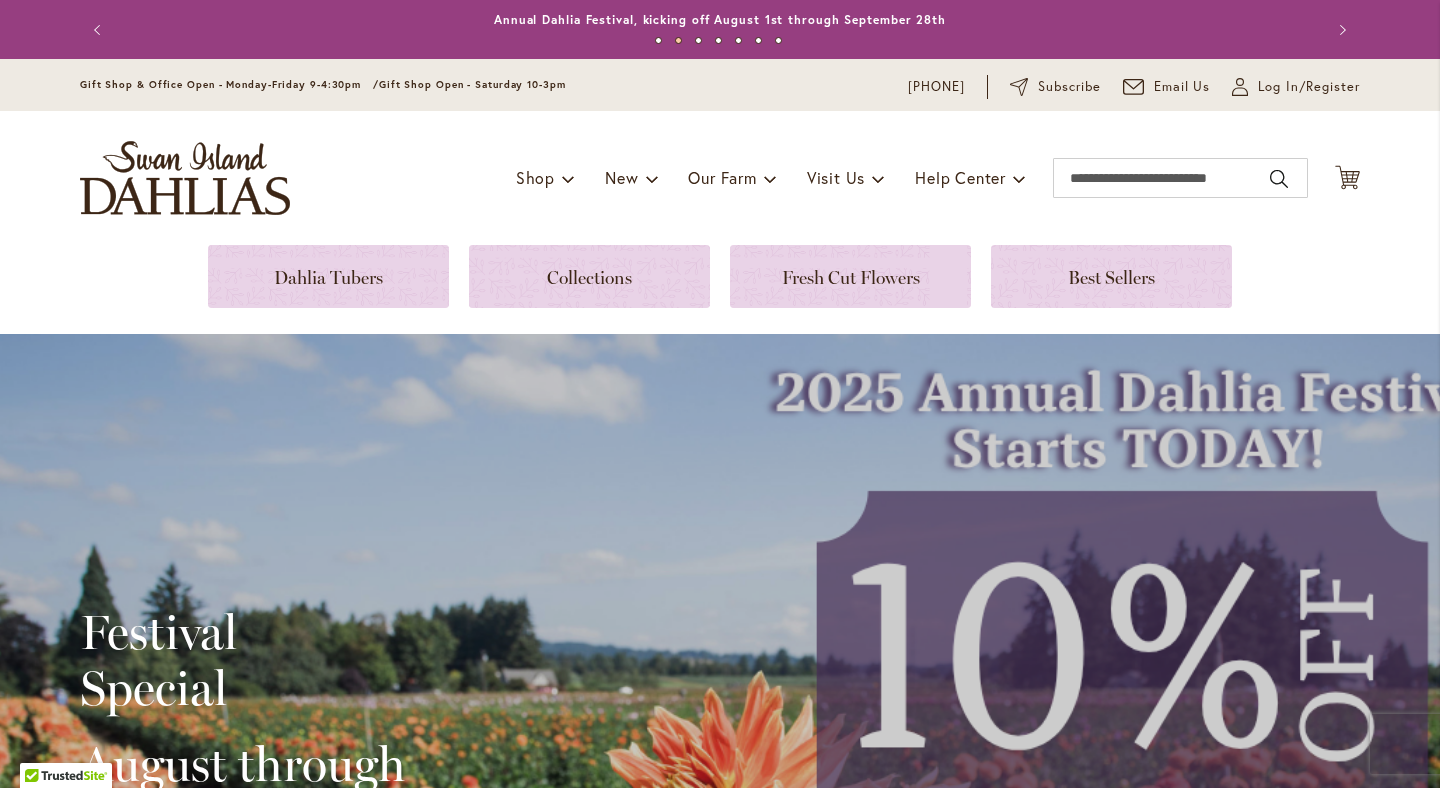 scroll, scrollTop: 0, scrollLeft: 0, axis: both 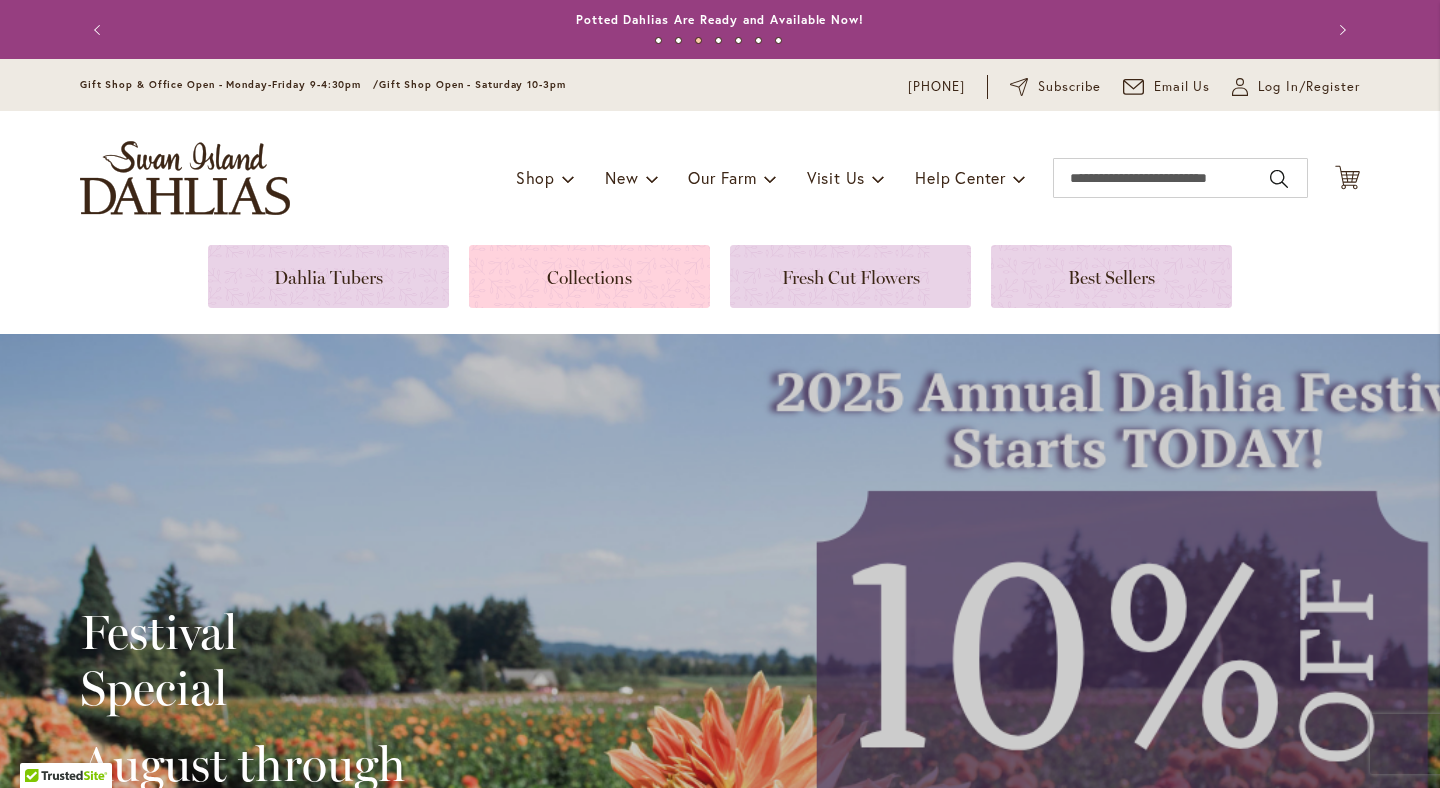 type on "**********" 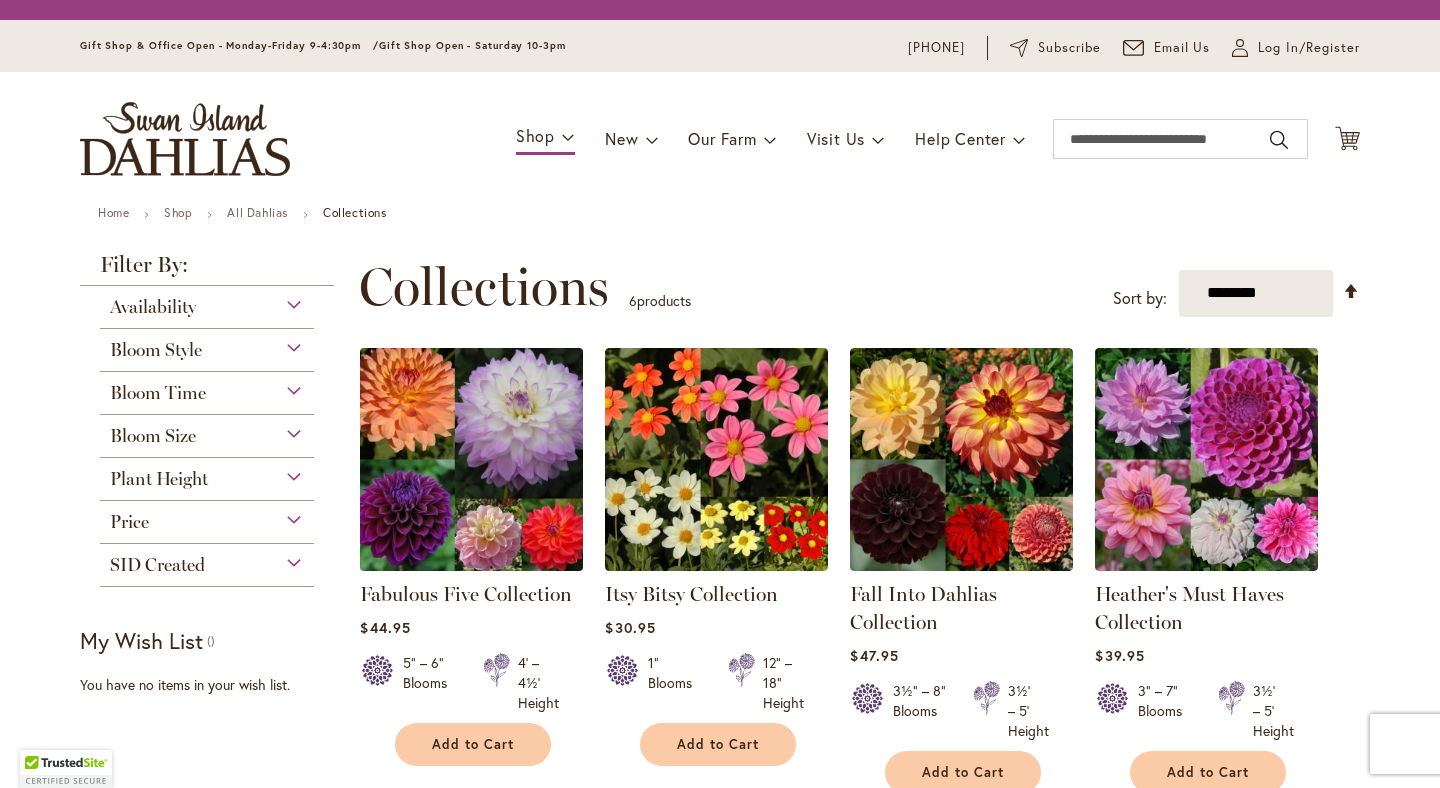 scroll, scrollTop: 0, scrollLeft: 0, axis: both 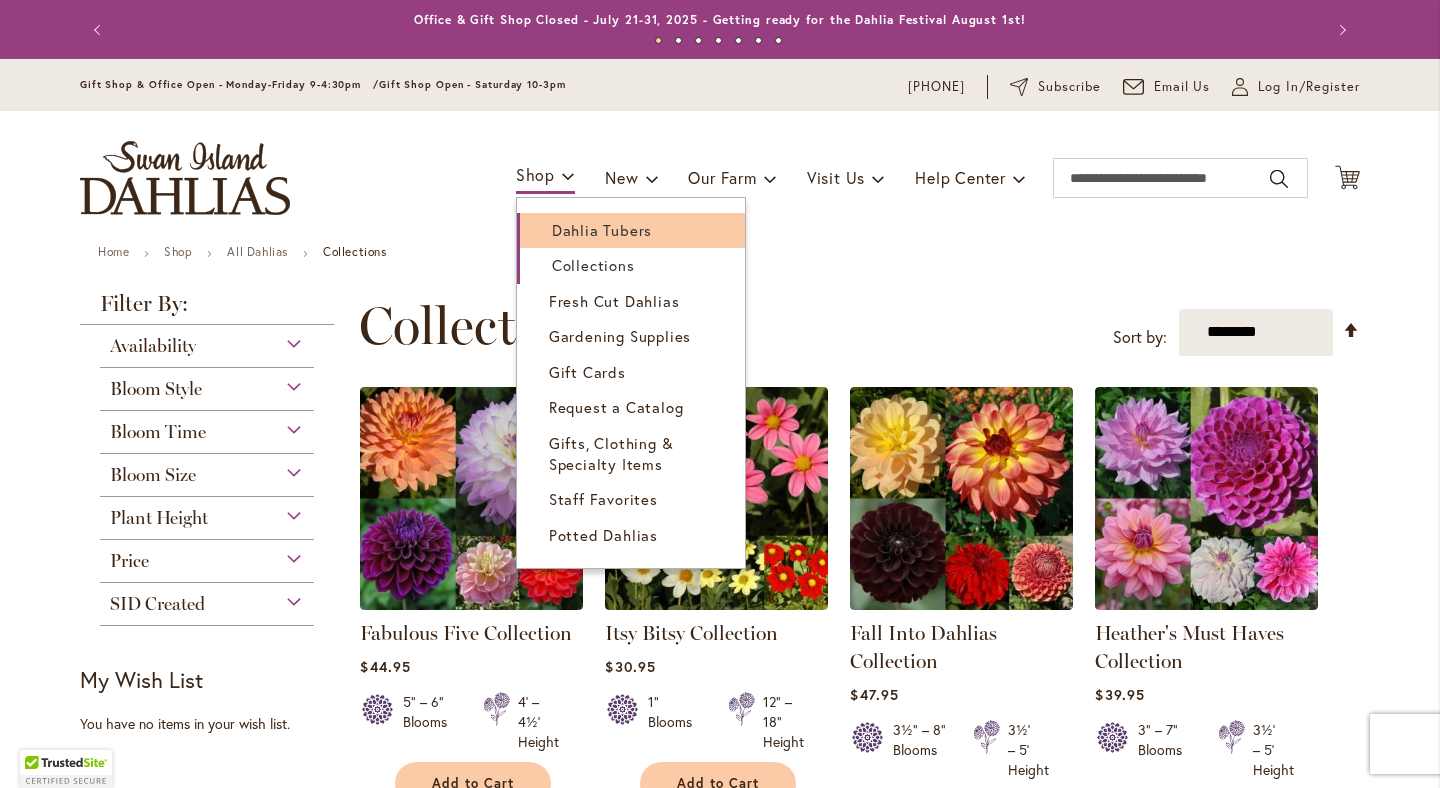 type on "**********" 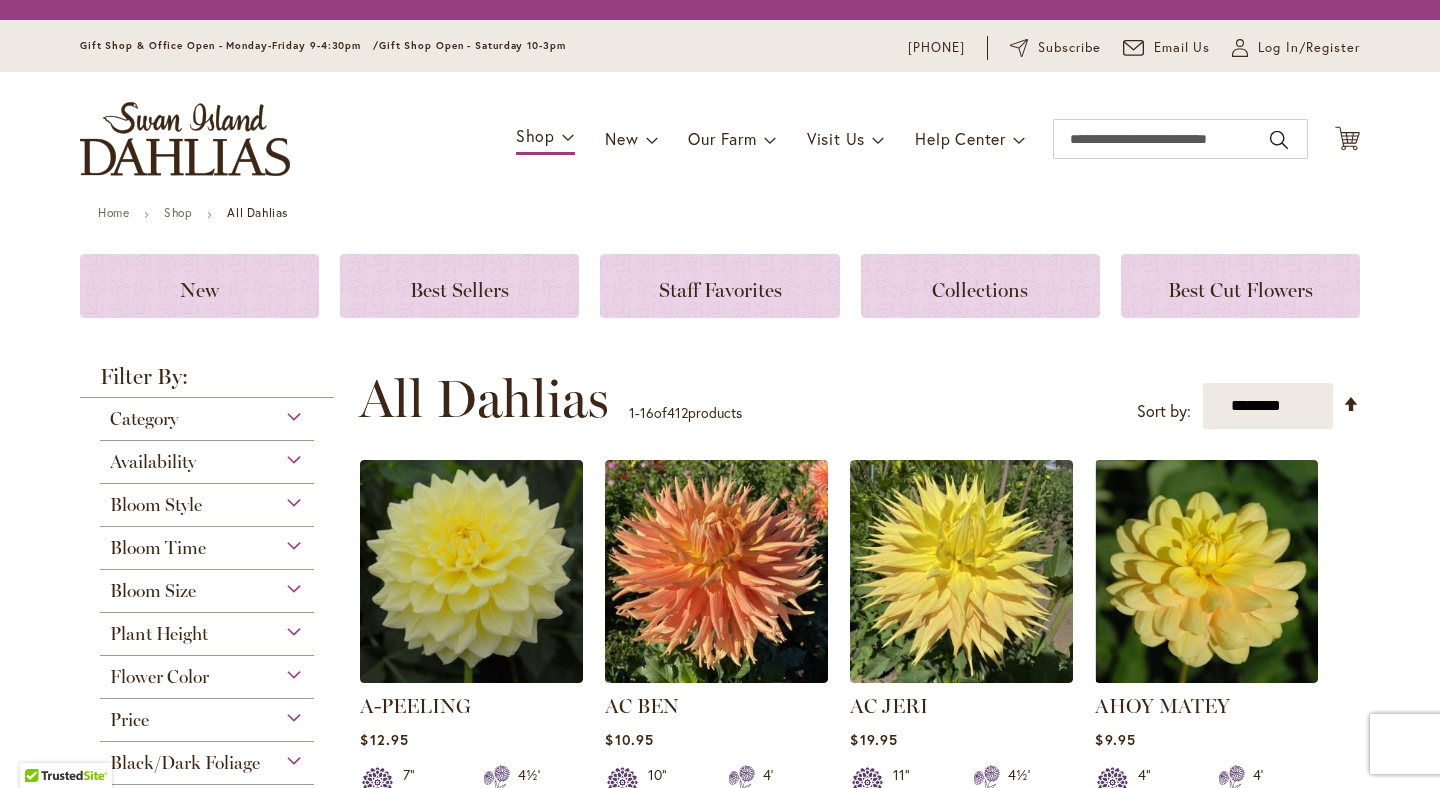 scroll, scrollTop: 0, scrollLeft: 0, axis: both 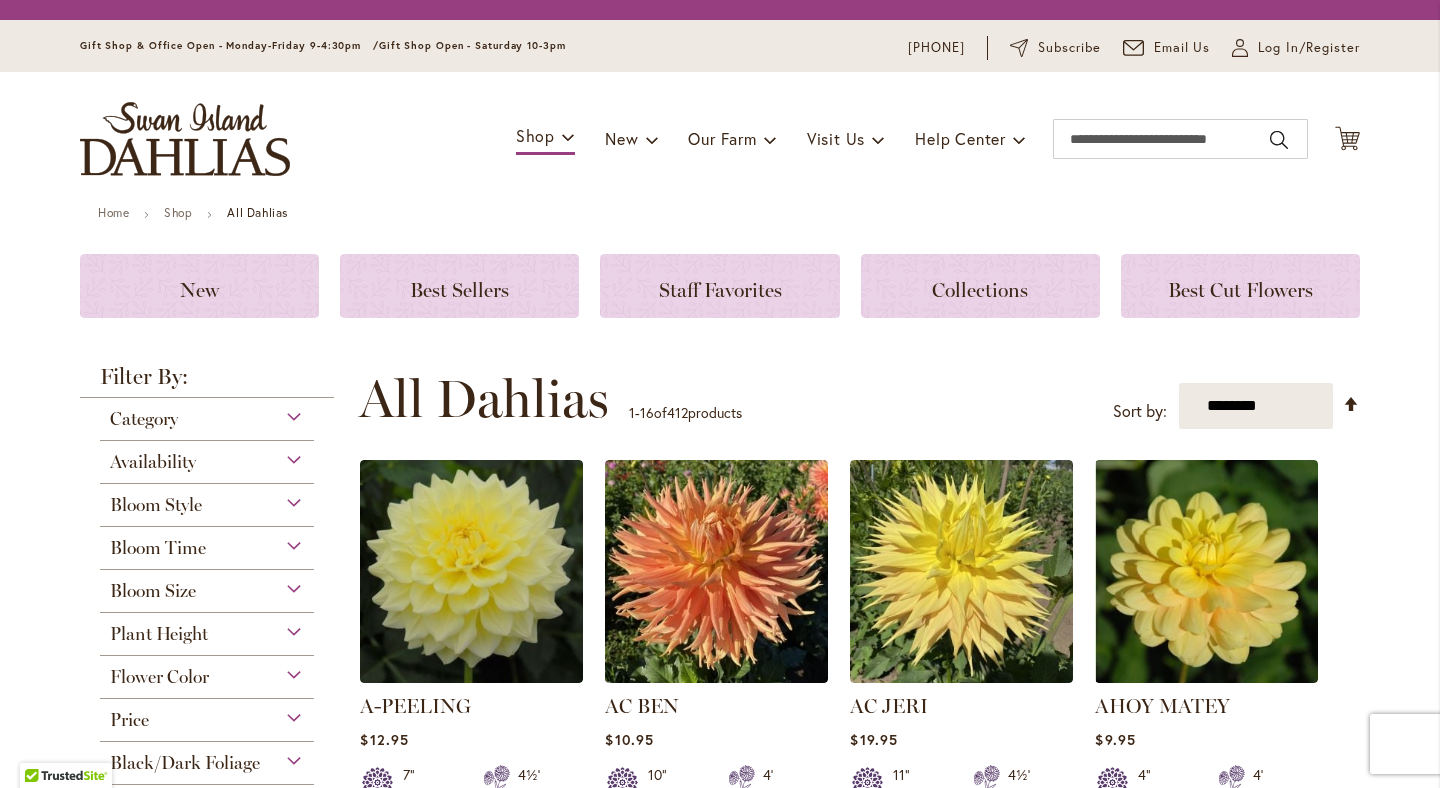 click on "Filter By:" at bounding box center [207, 382] 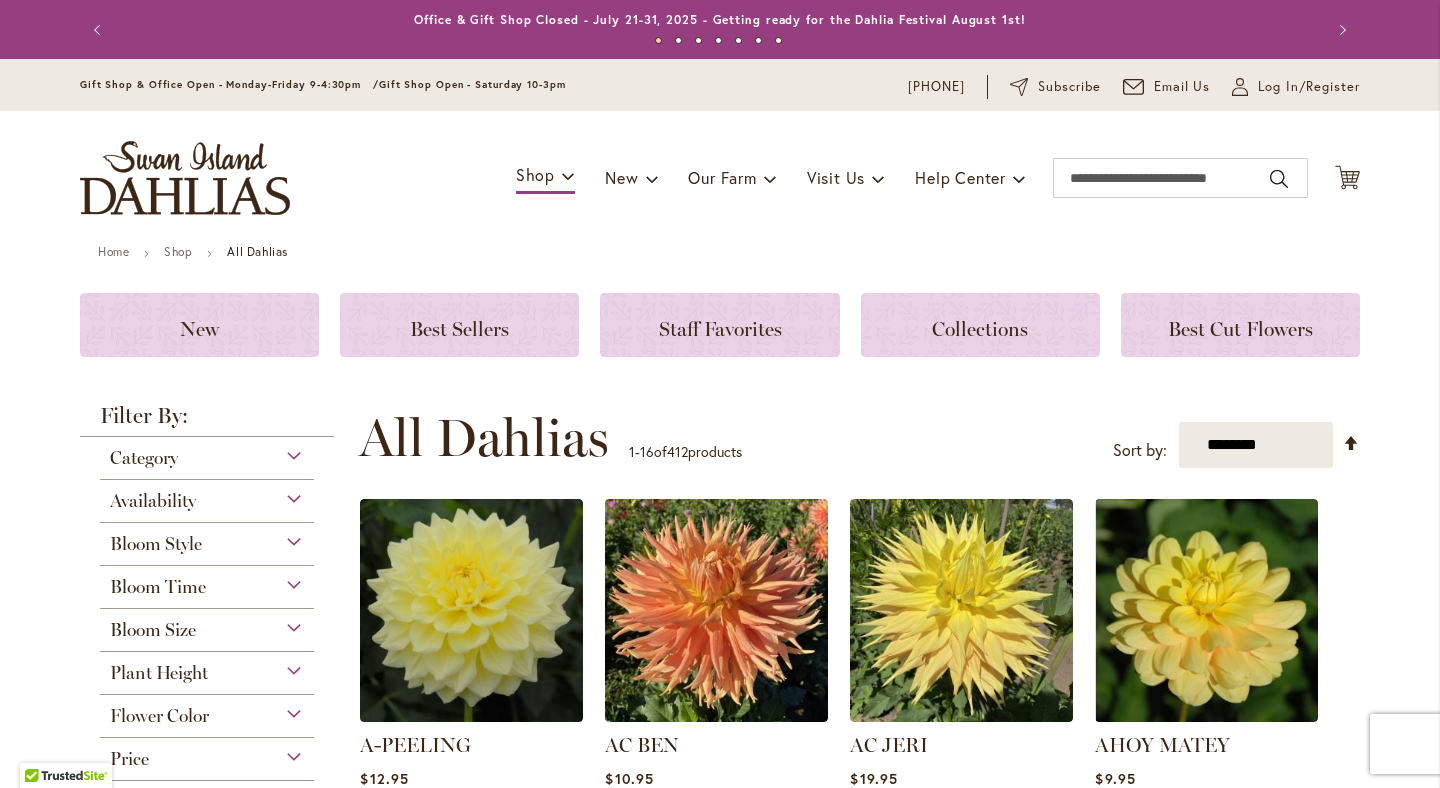 click on "Filter By:" at bounding box center [207, 421] 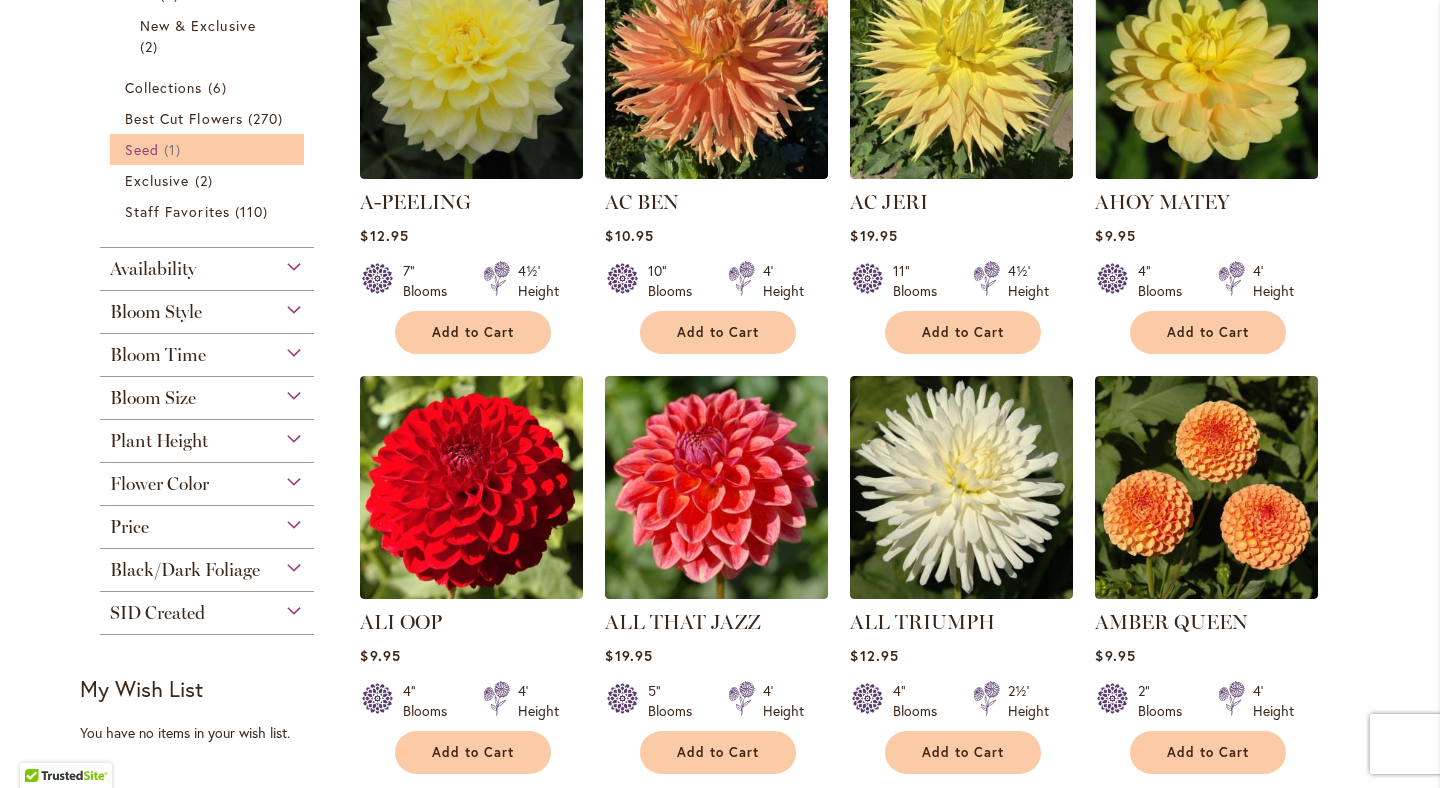 scroll, scrollTop: 545, scrollLeft: 0, axis: vertical 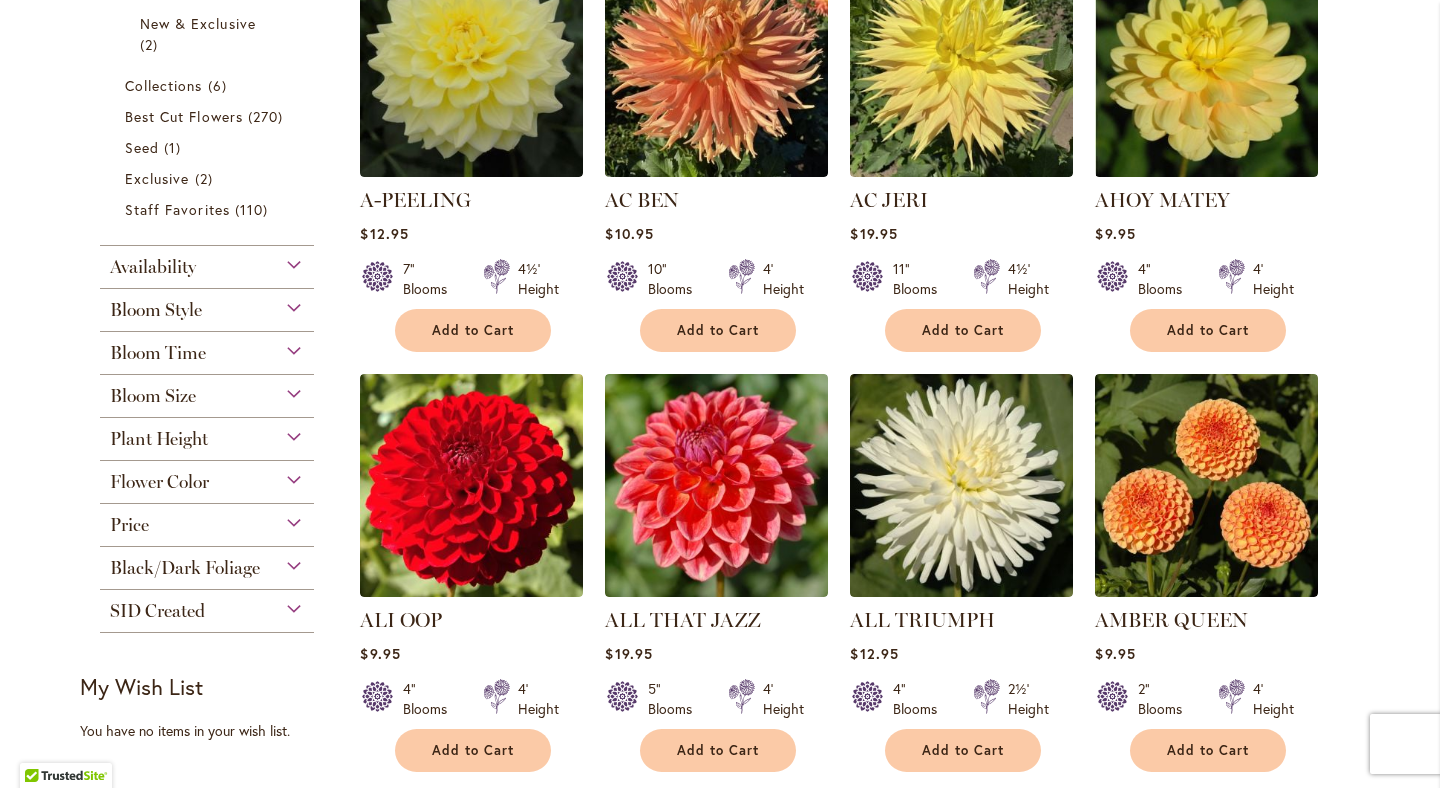 click on "Bloom Size" at bounding box center [207, 391] 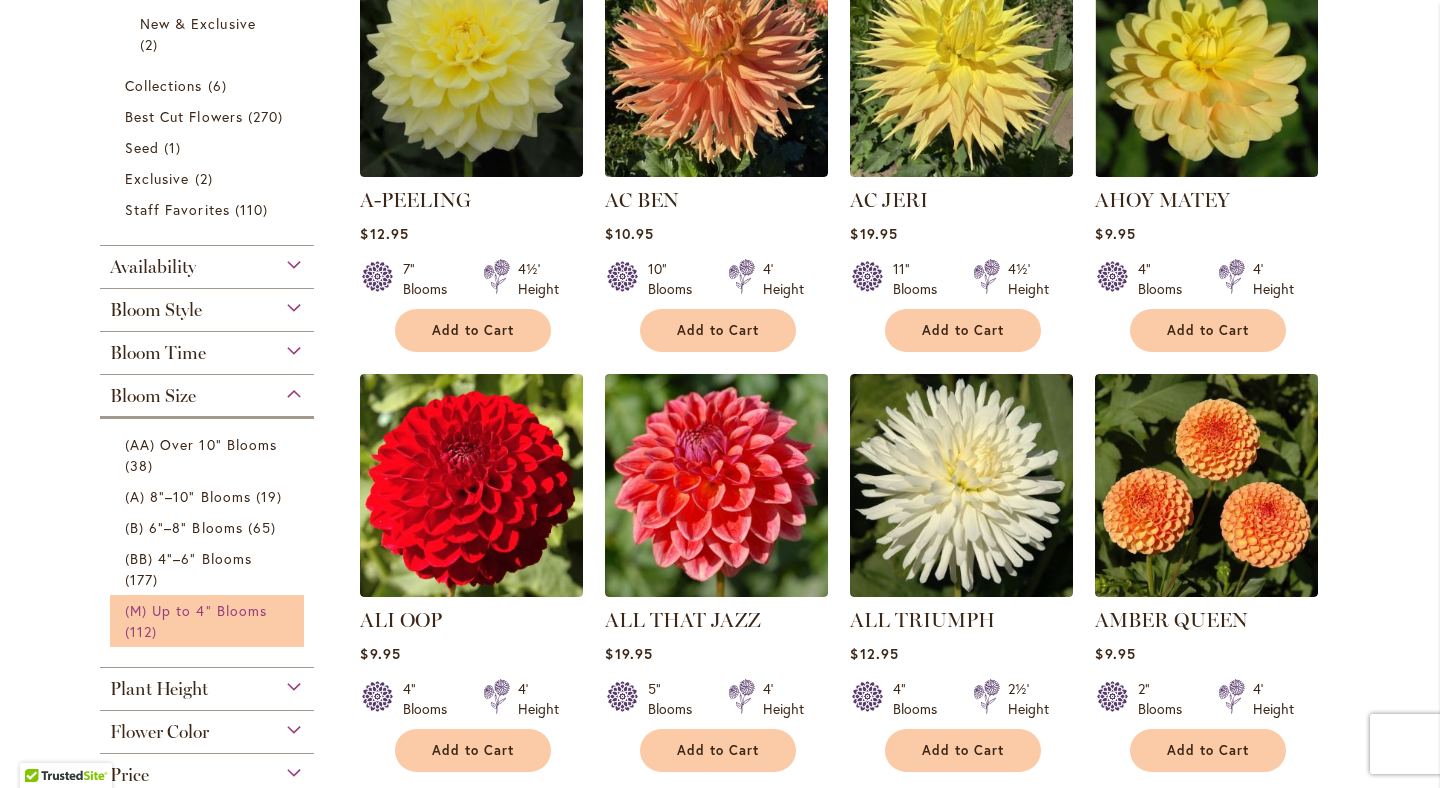 click on "(M) Up to 4" Blooms" at bounding box center [196, 610] 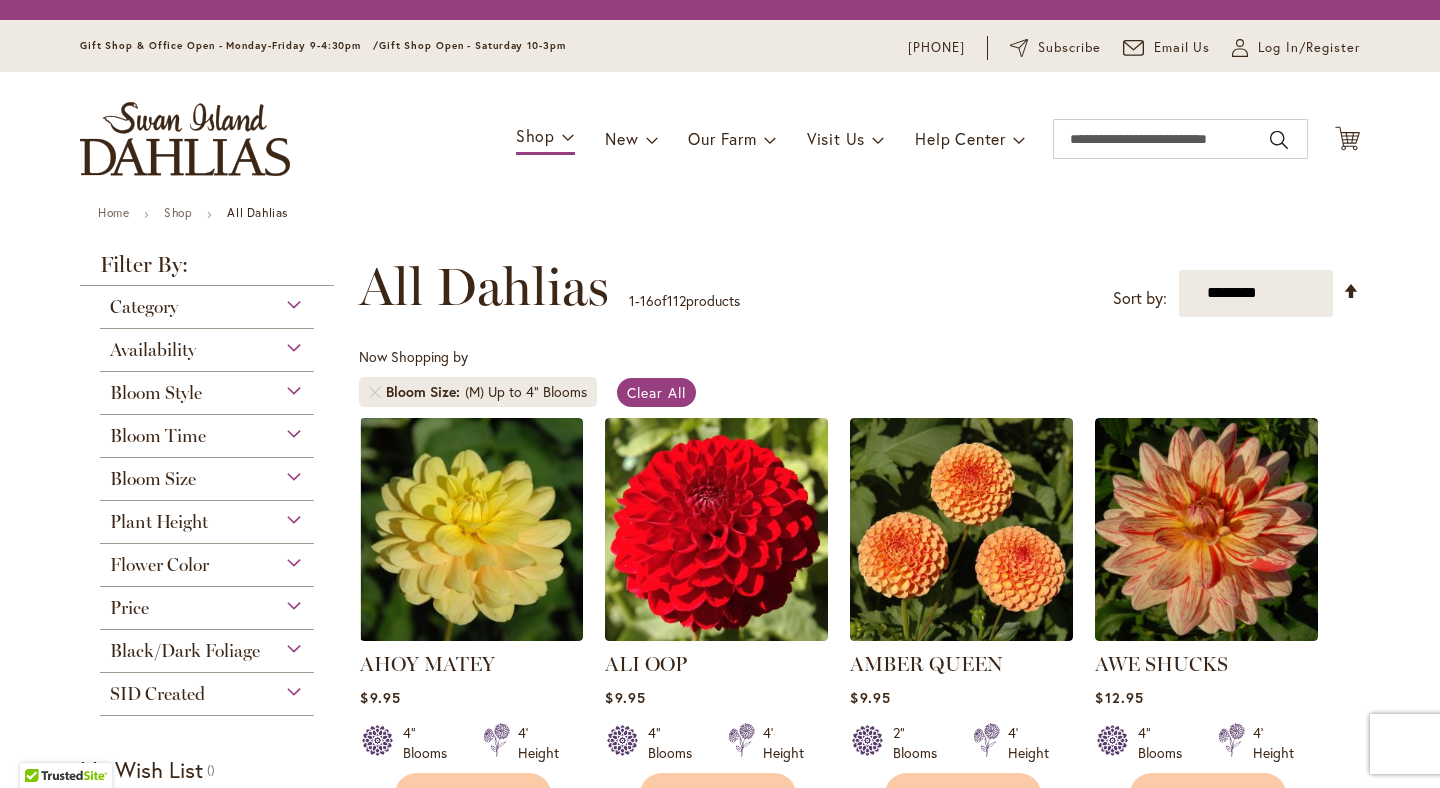 scroll, scrollTop: 0, scrollLeft: 0, axis: both 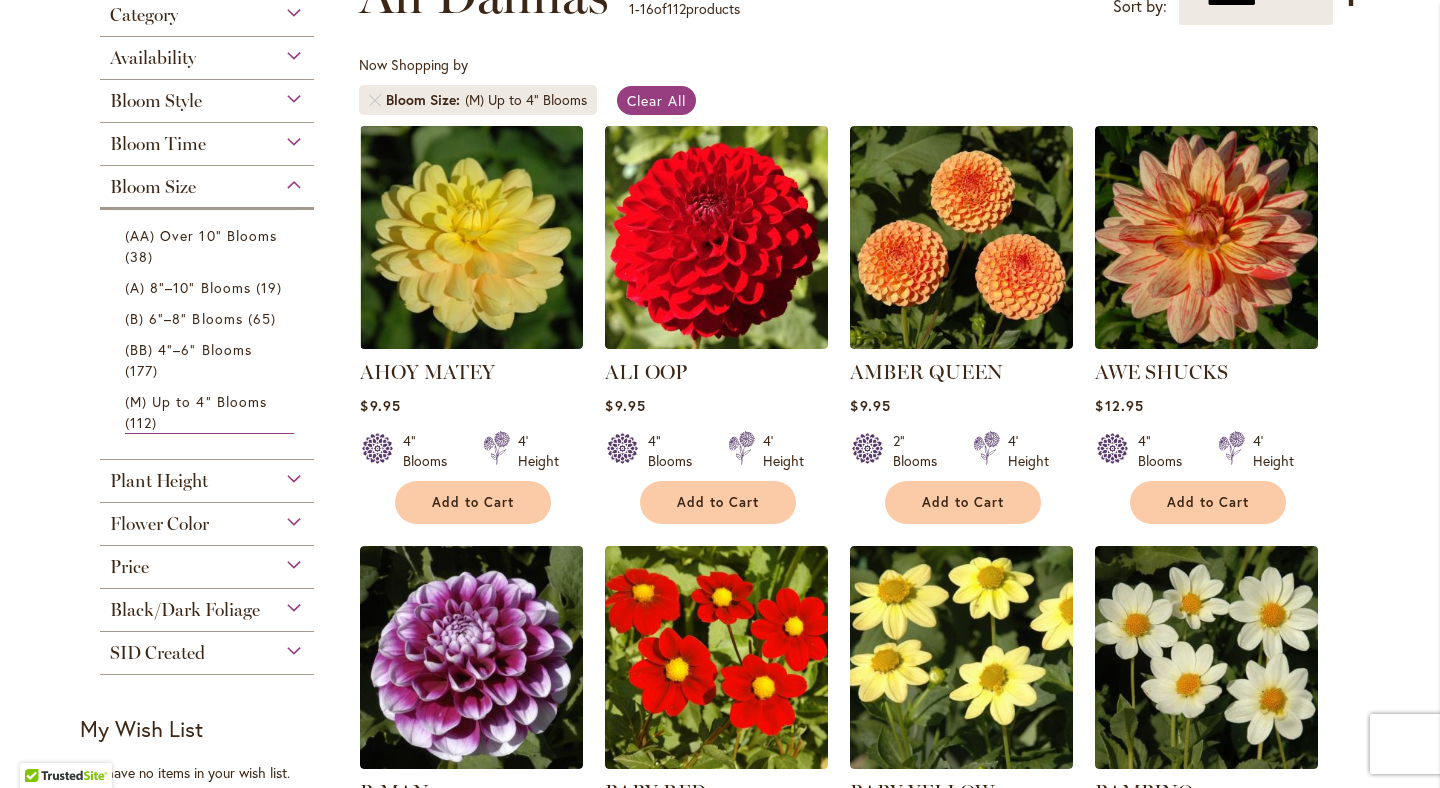 type on "**********" 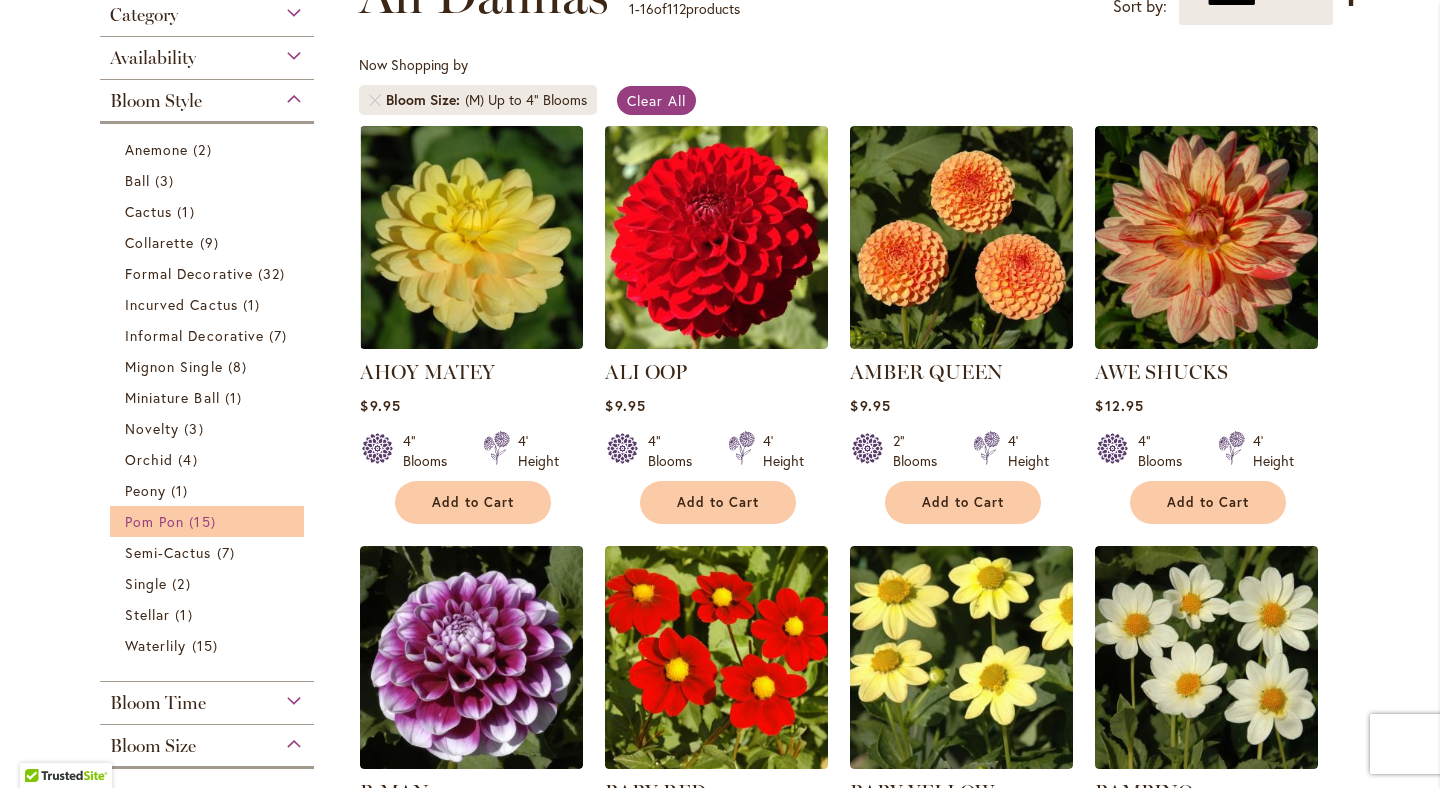 click on "15
items" at bounding box center [204, 521] 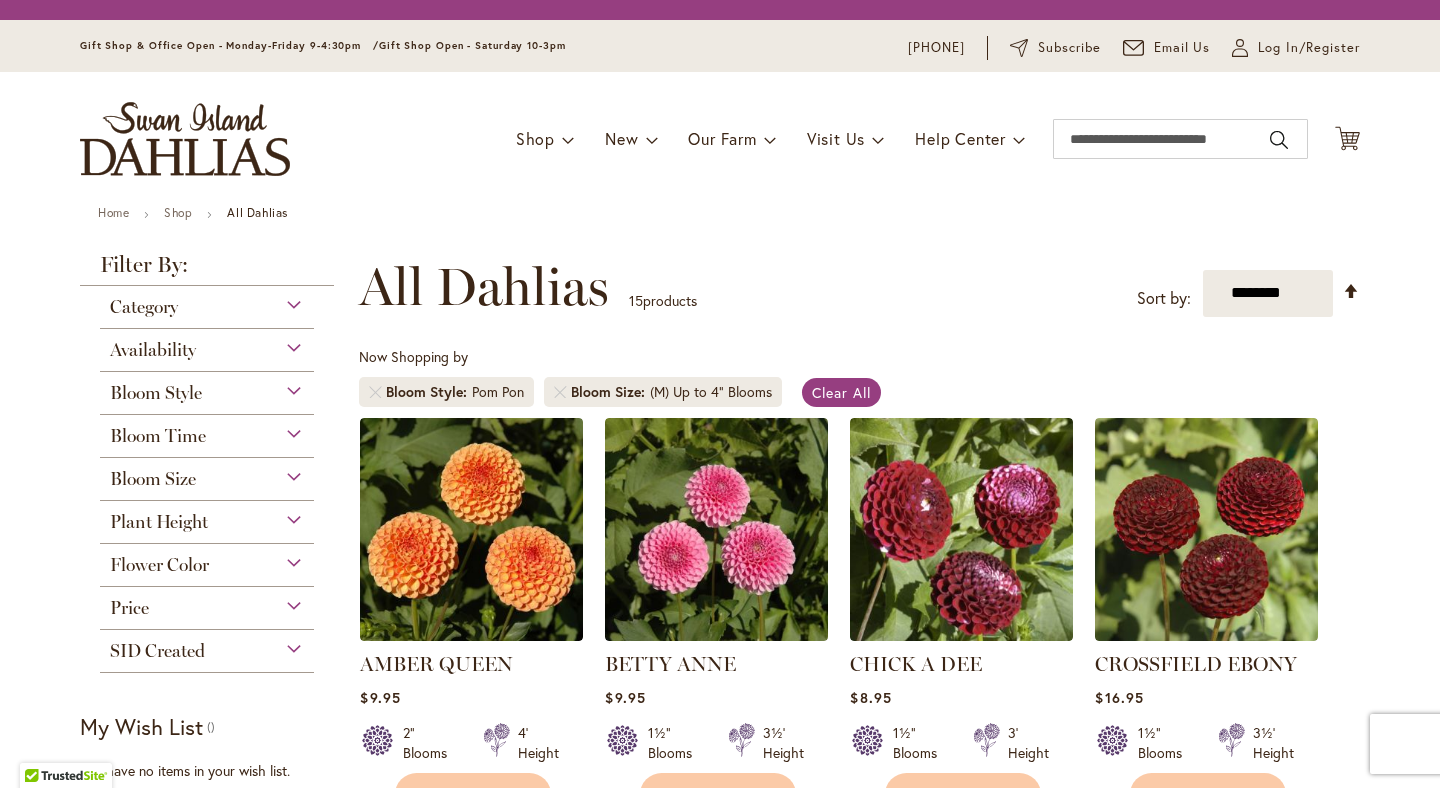 scroll, scrollTop: 0, scrollLeft: 0, axis: both 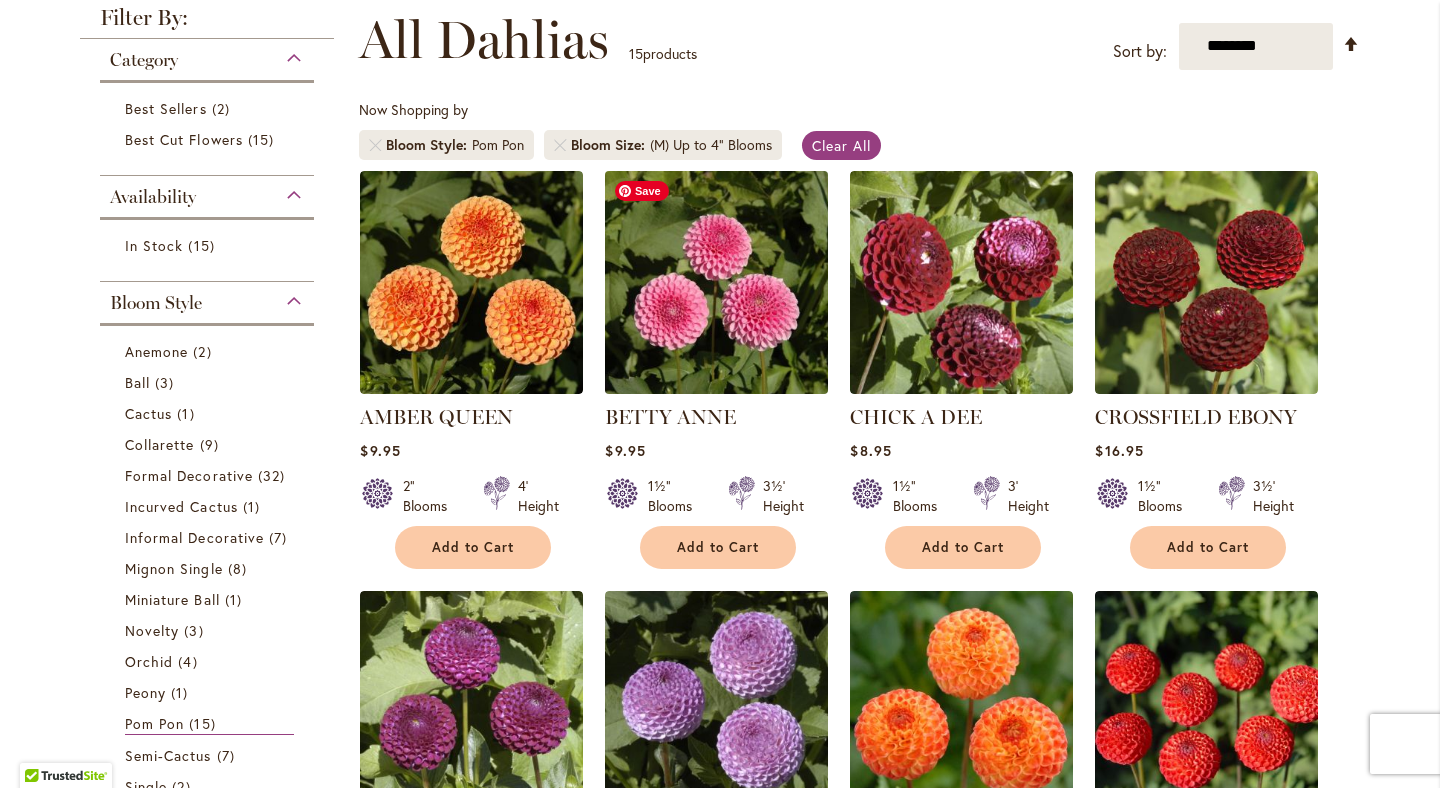 type on "**********" 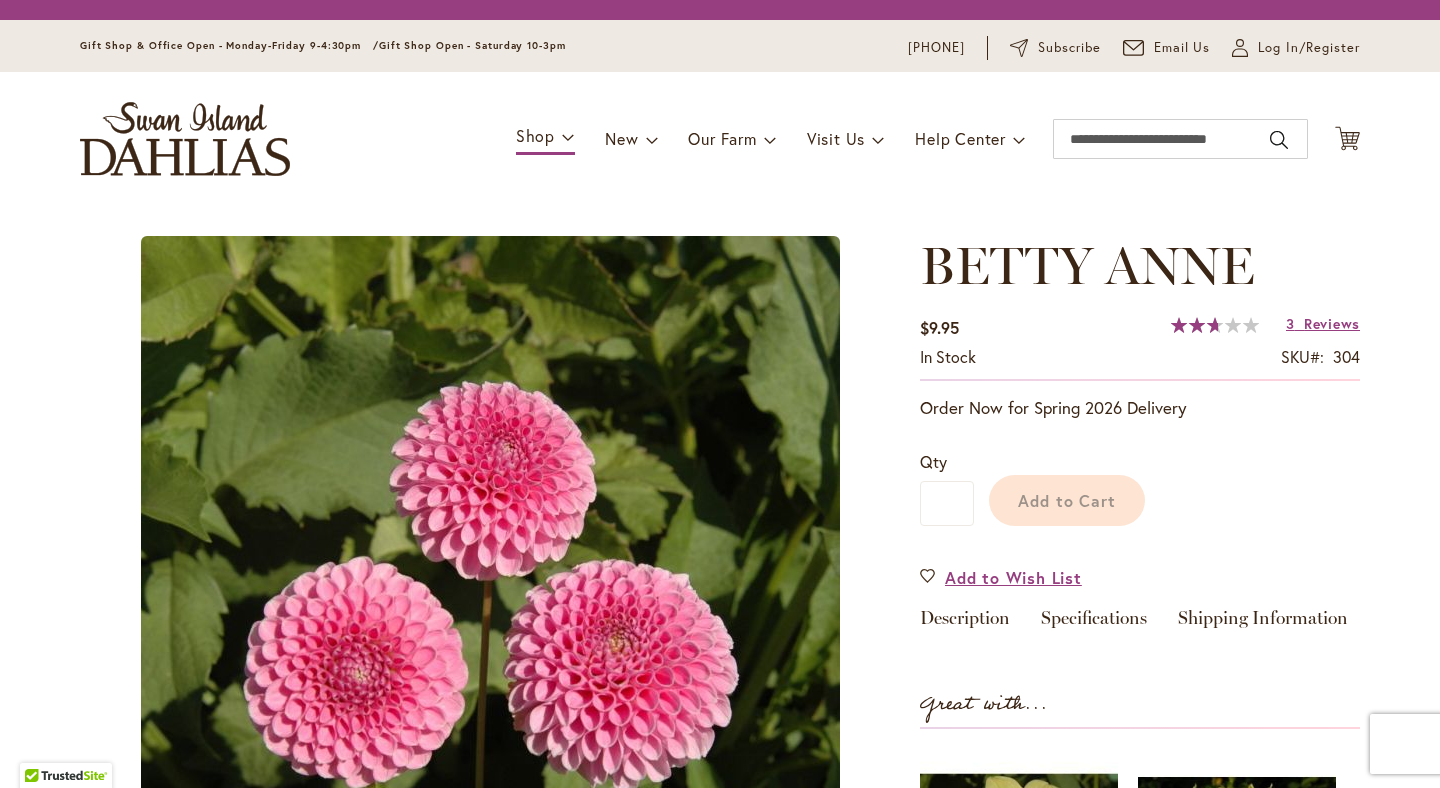 scroll, scrollTop: 0, scrollLeft: 0, axis: both 